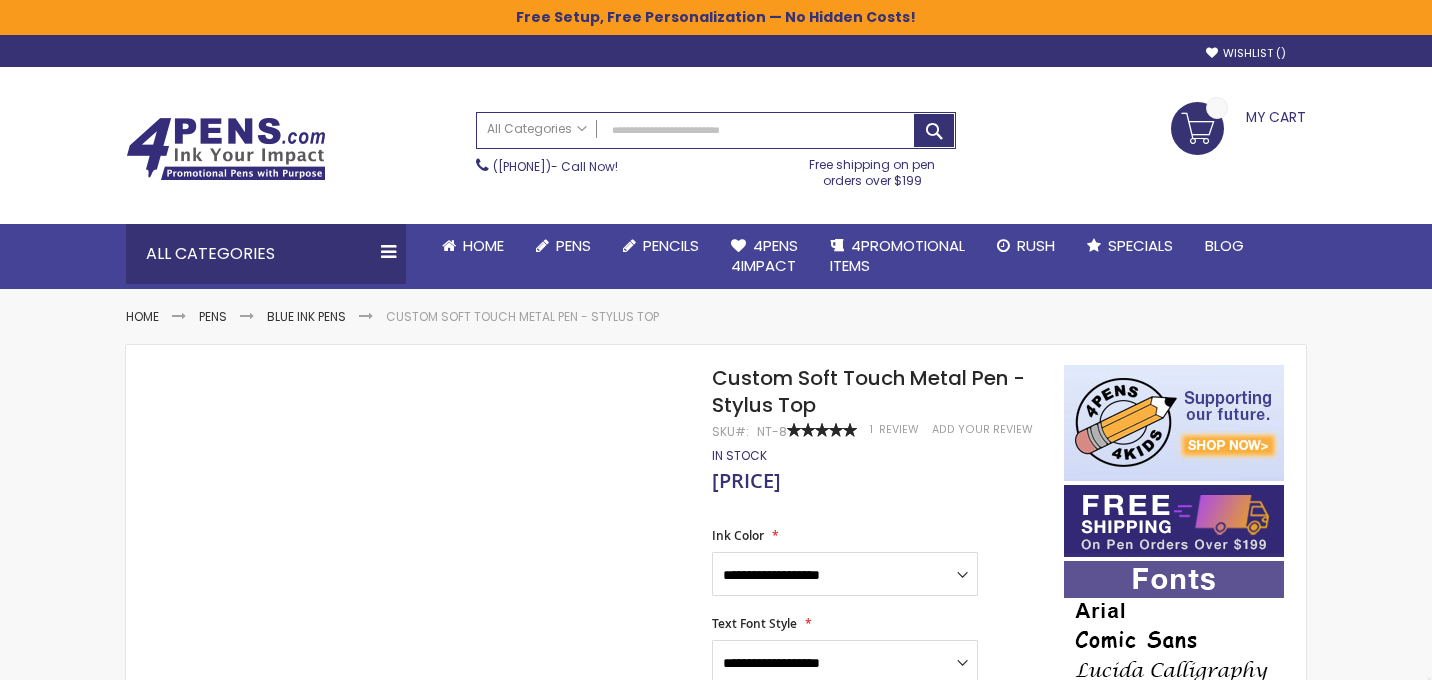 scroll, scrollTop: 0, scrollLeft: 0, axis: both 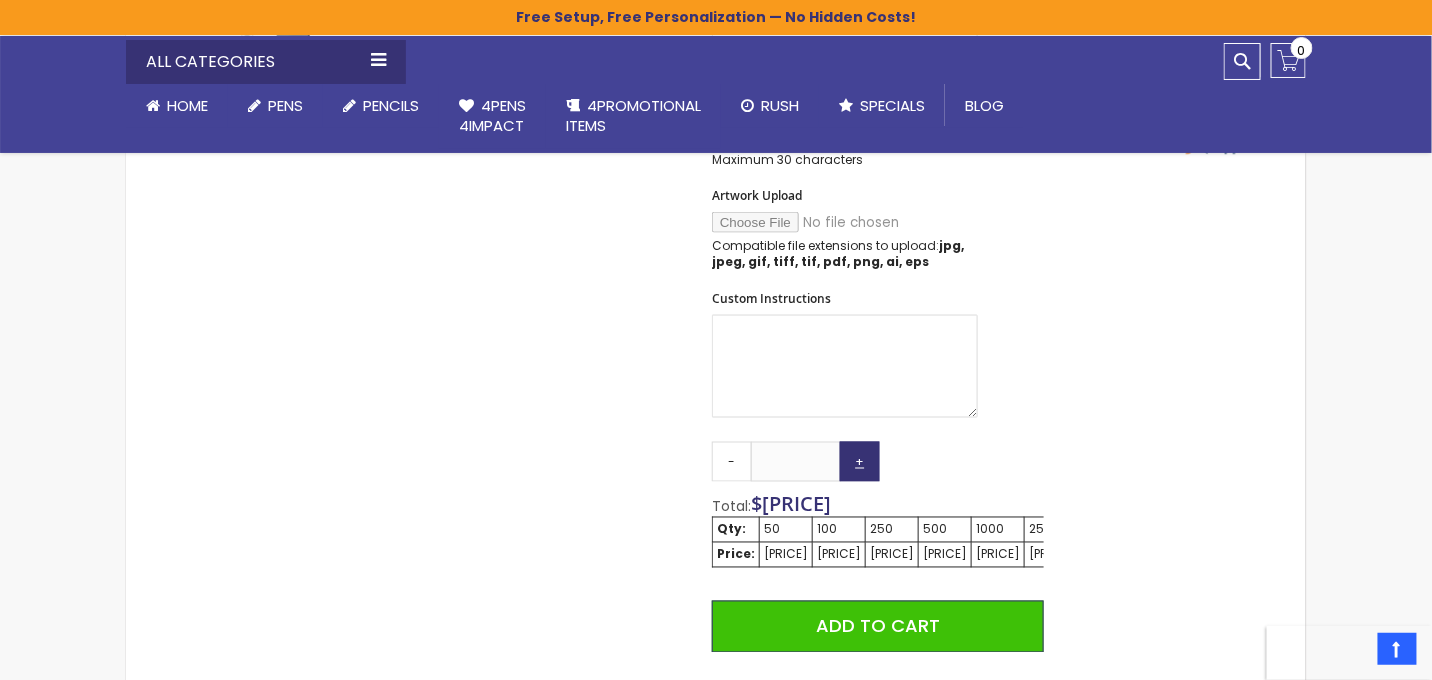 click on "+" at bounding box center (860, 462) 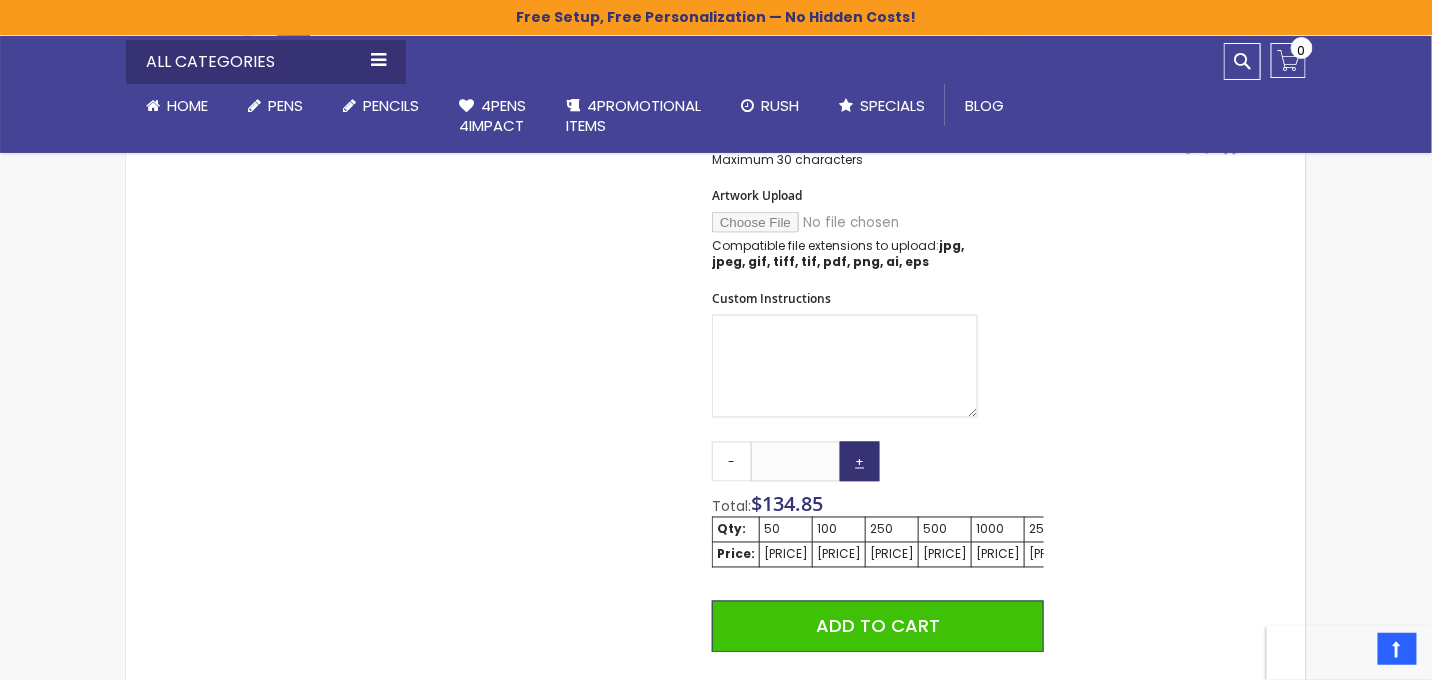 click on "+" at bounding box center [860, 462] 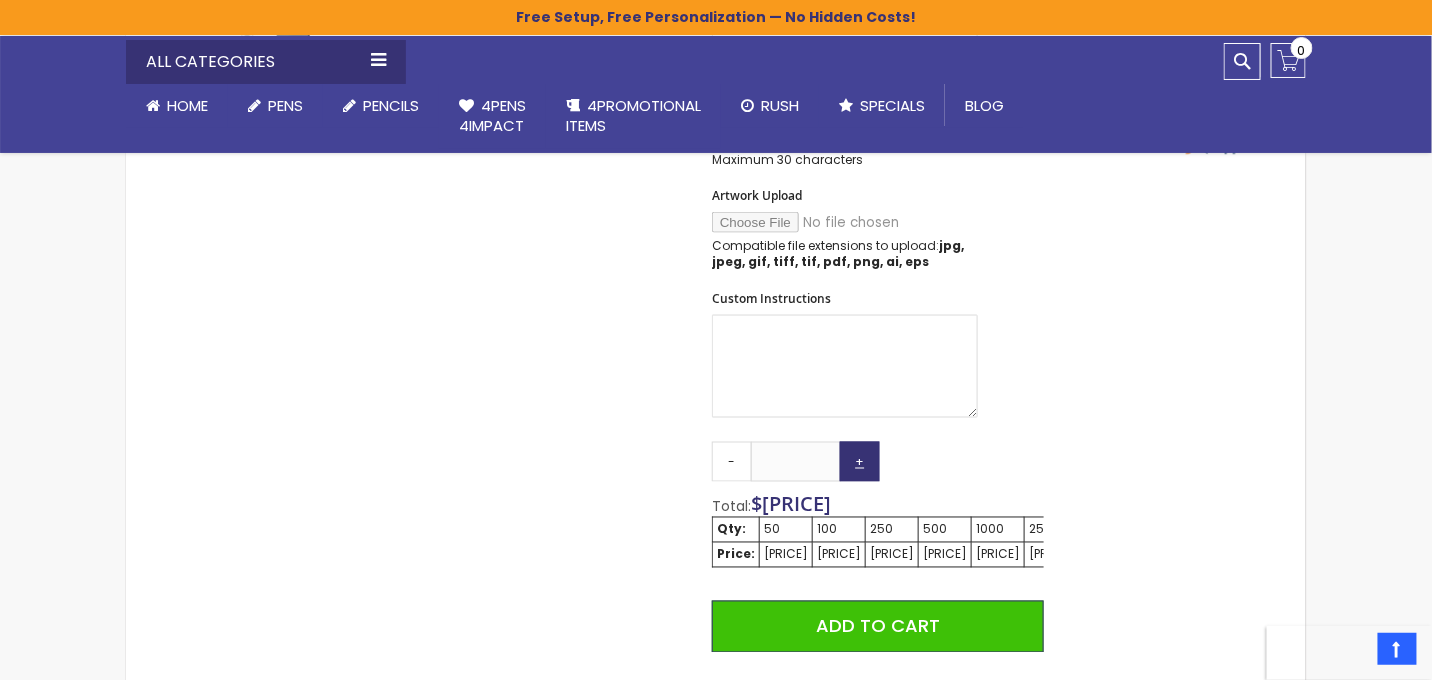 click on "+" at bounding box center [860, 462] 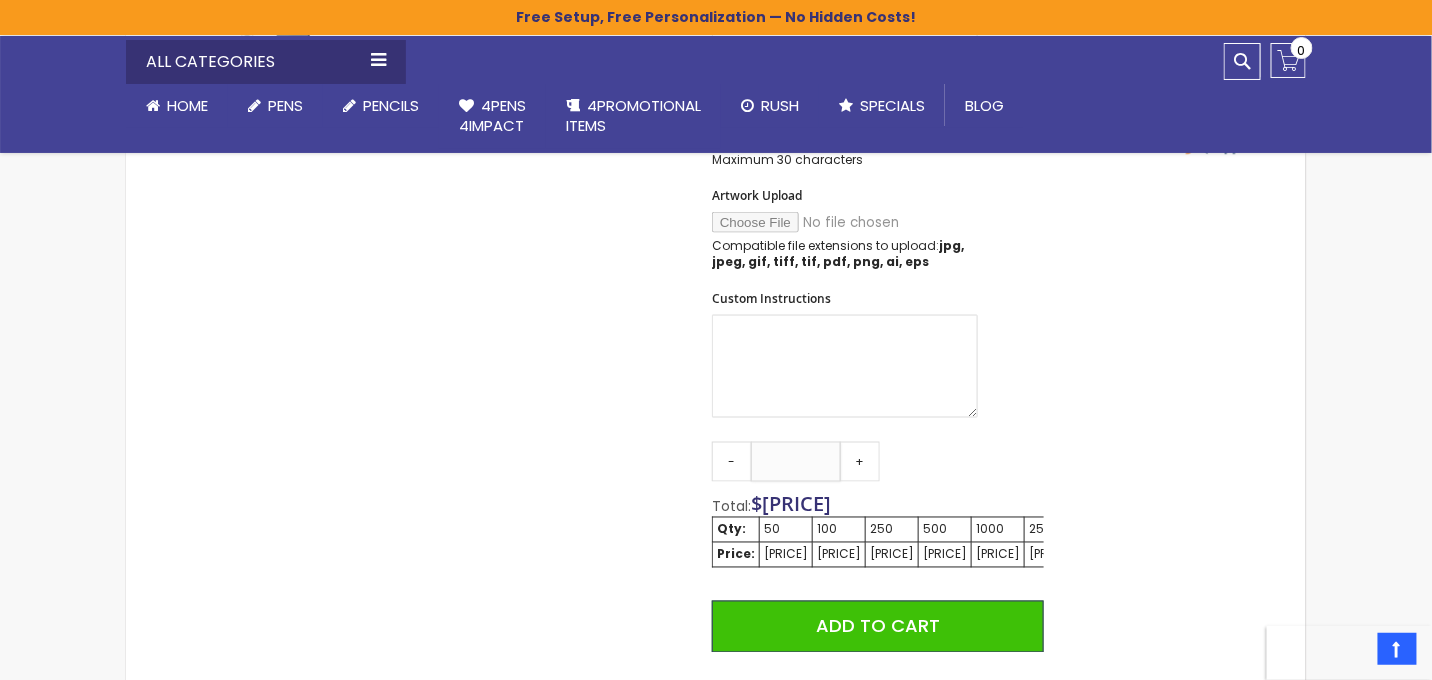 click on "***" at bounding box center (796, 462) 